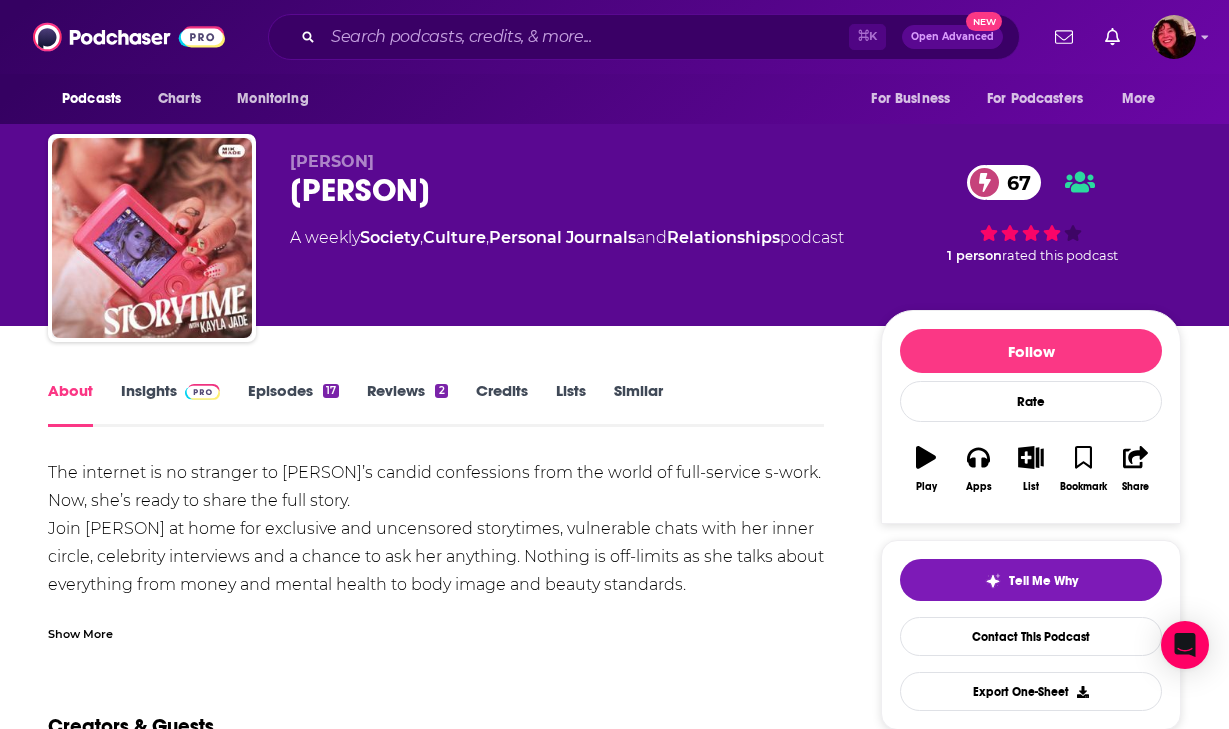 scroll, scrollTop: 0, scrollLeft: 0, axis: both 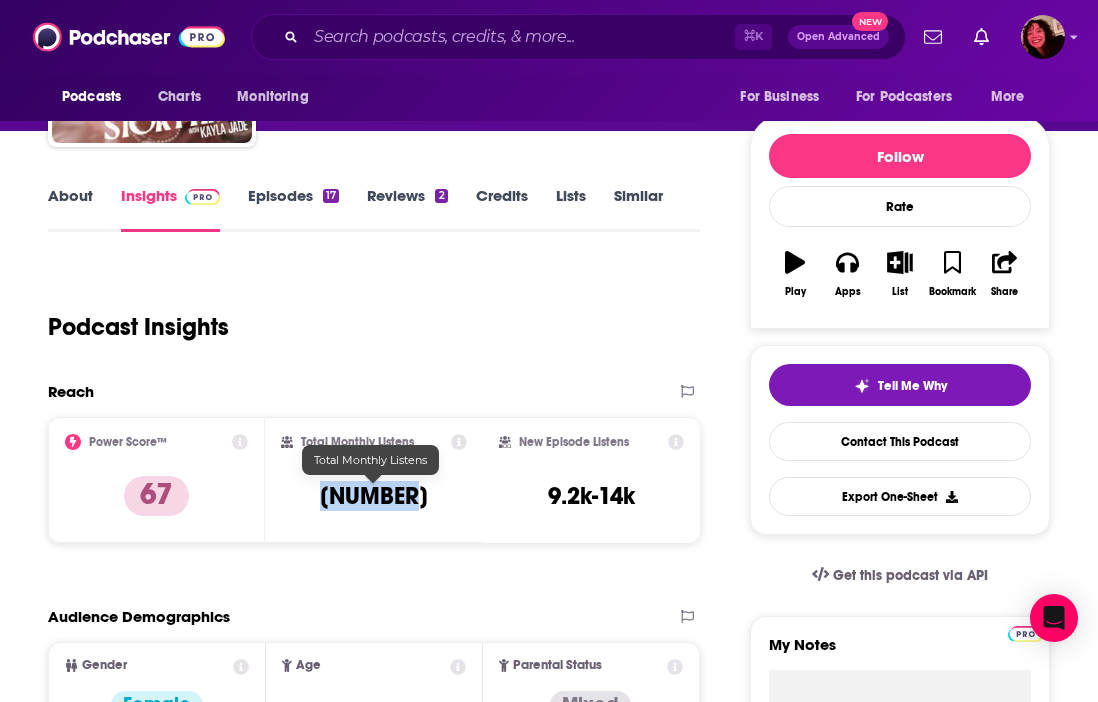 drag, startPoint x: 405, startPoint y: 490, endPoint x: 332, endPoint y: 495, distance: 73.171036 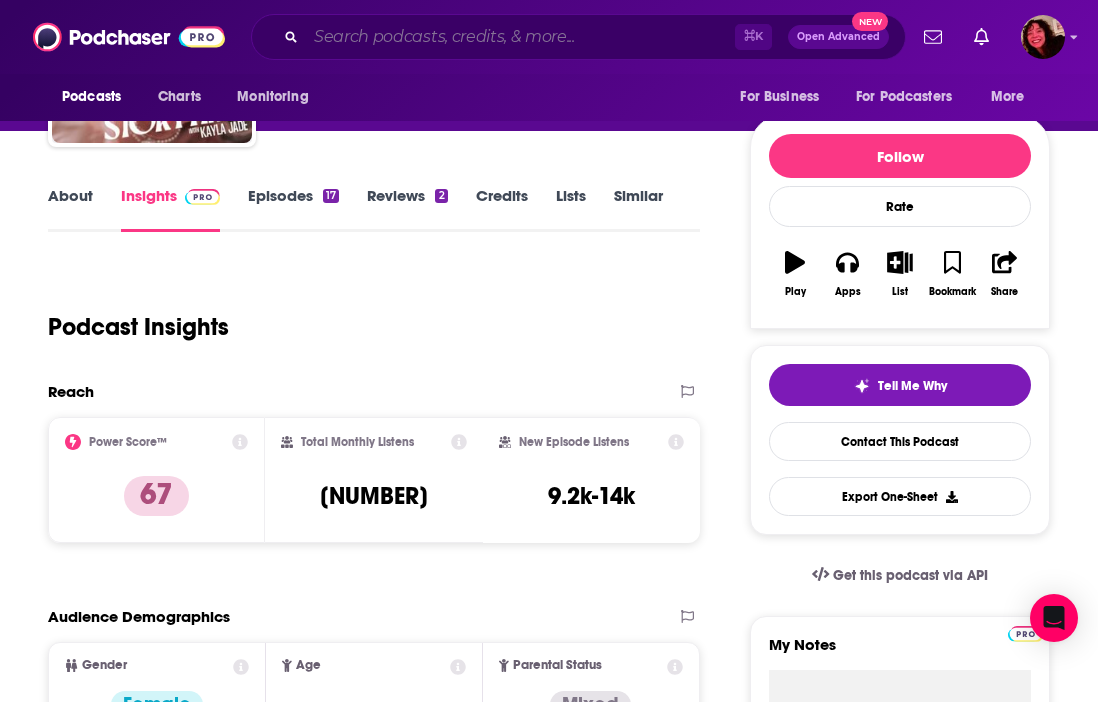 click at bounding box center [520, 37] 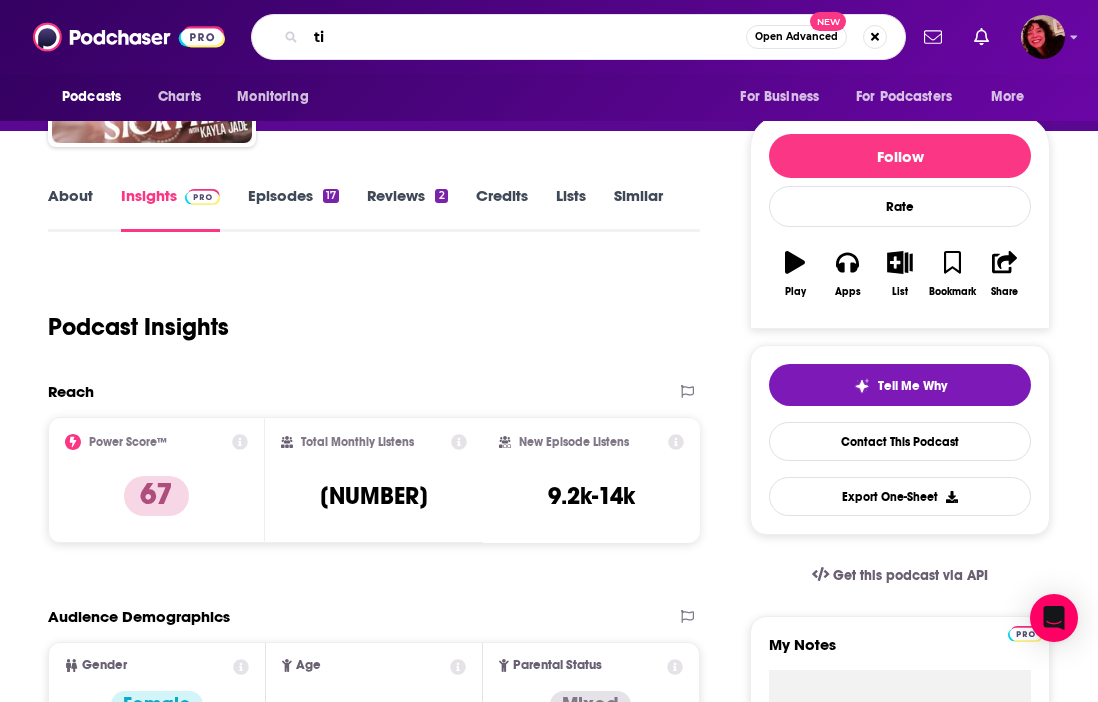 type on "t" 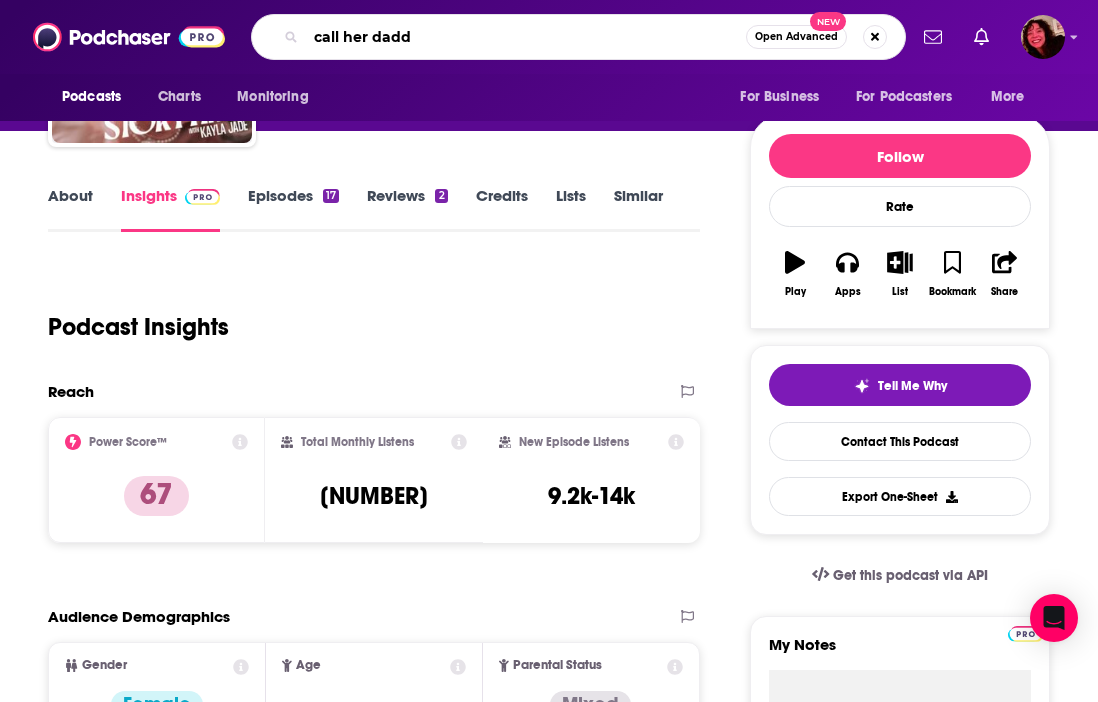 type on "call her daddy" 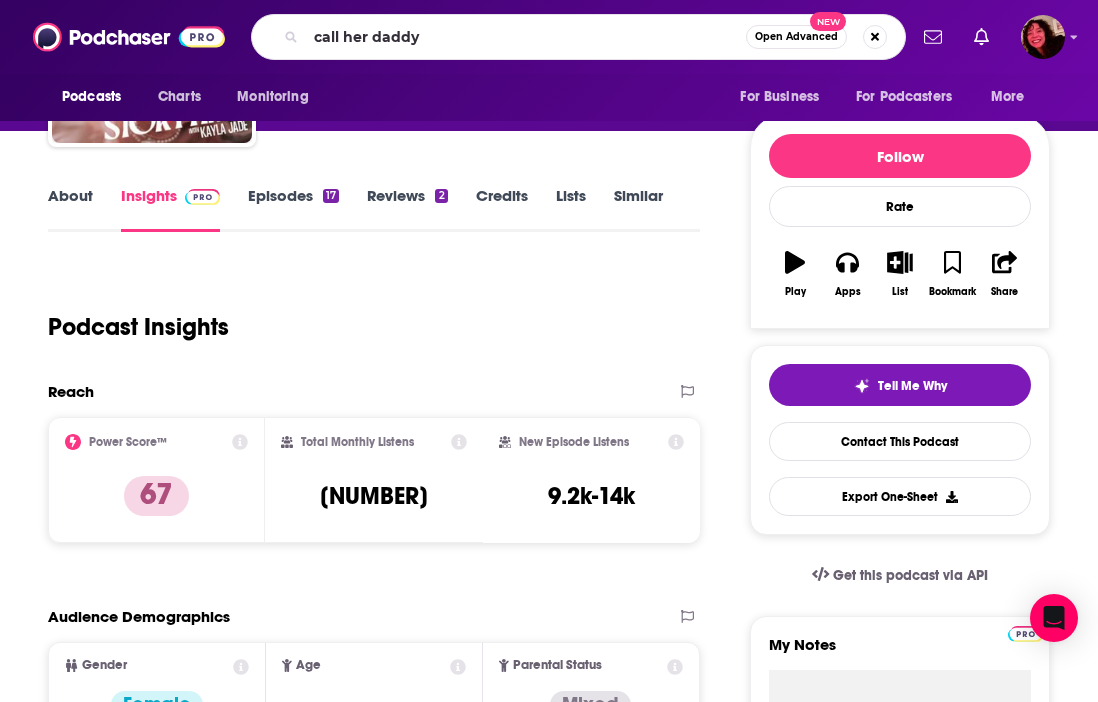 scroll, scrollTop: 0, scrollLeft: 0, axis: both 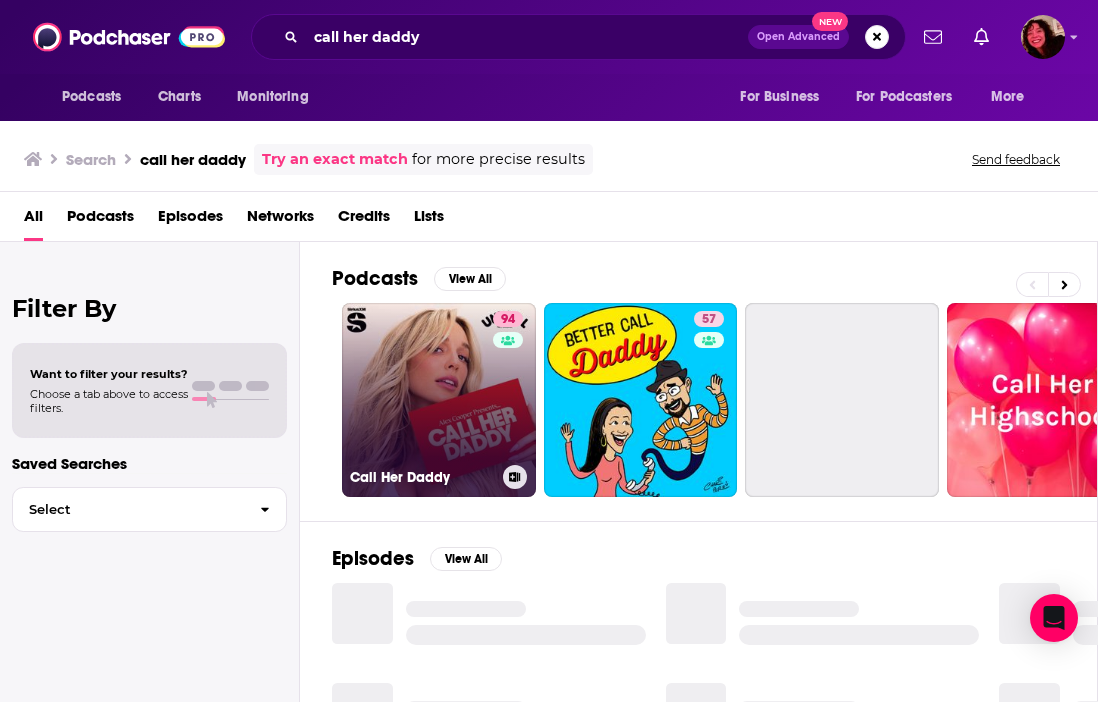 click on "[NUMBER] [PERSON]" at bounding box center (439, 400) 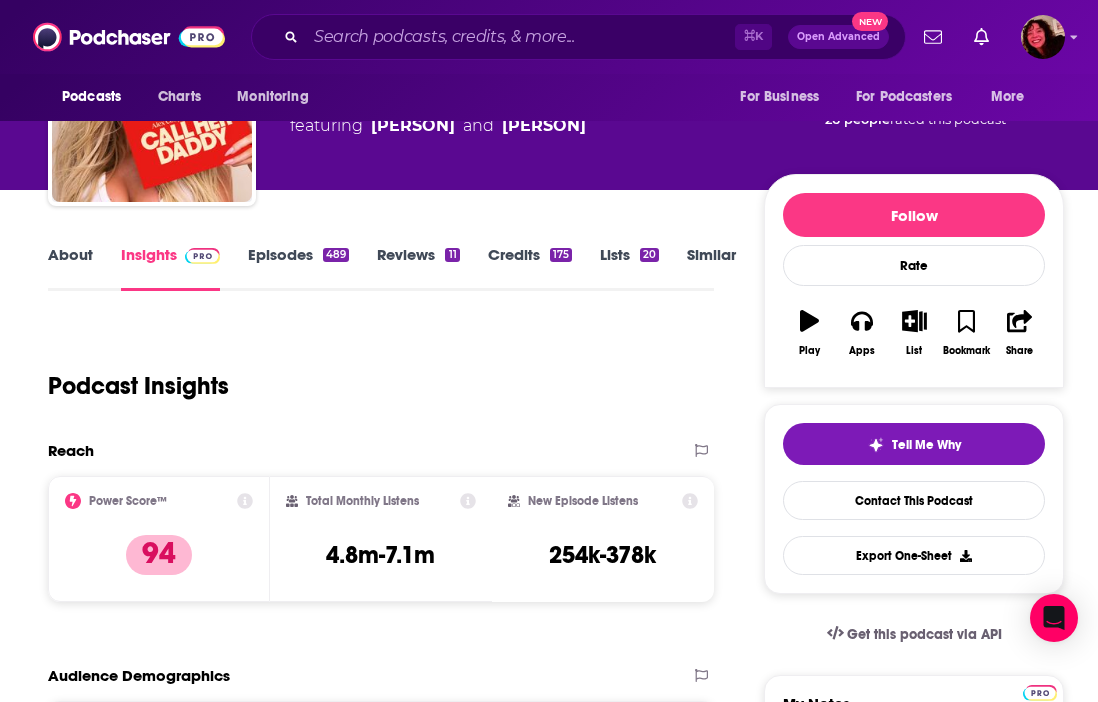 scroll, scrollTop: 0, scrollLeft: 0, axis: both 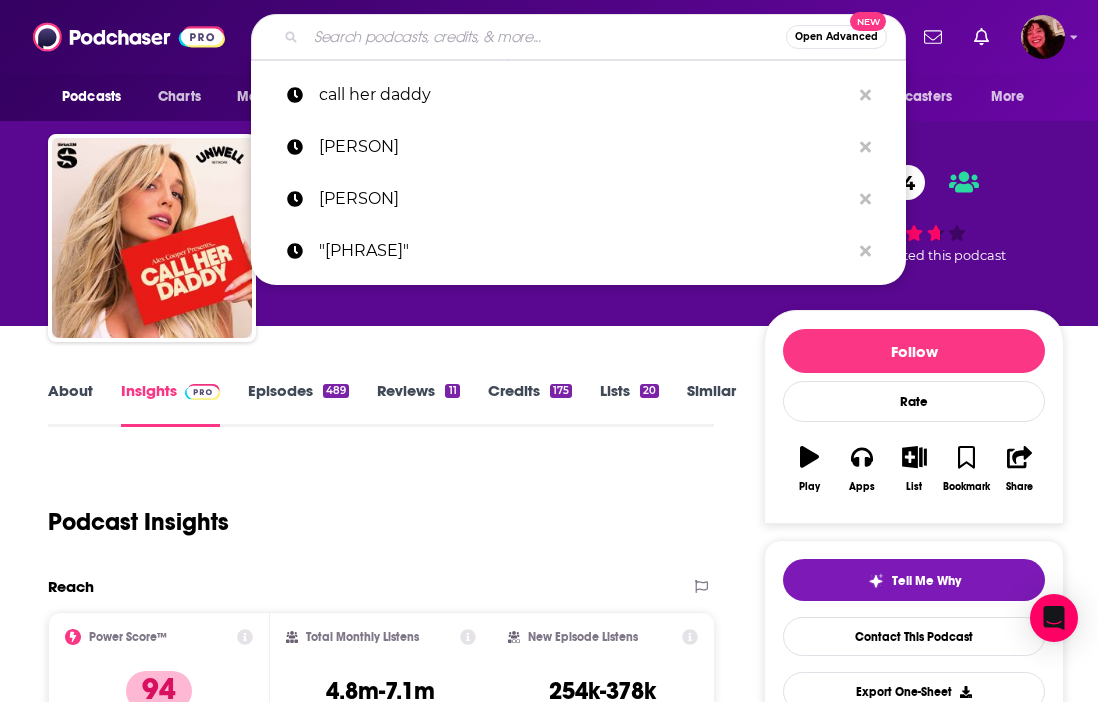 click at bounding box center [546, 37] 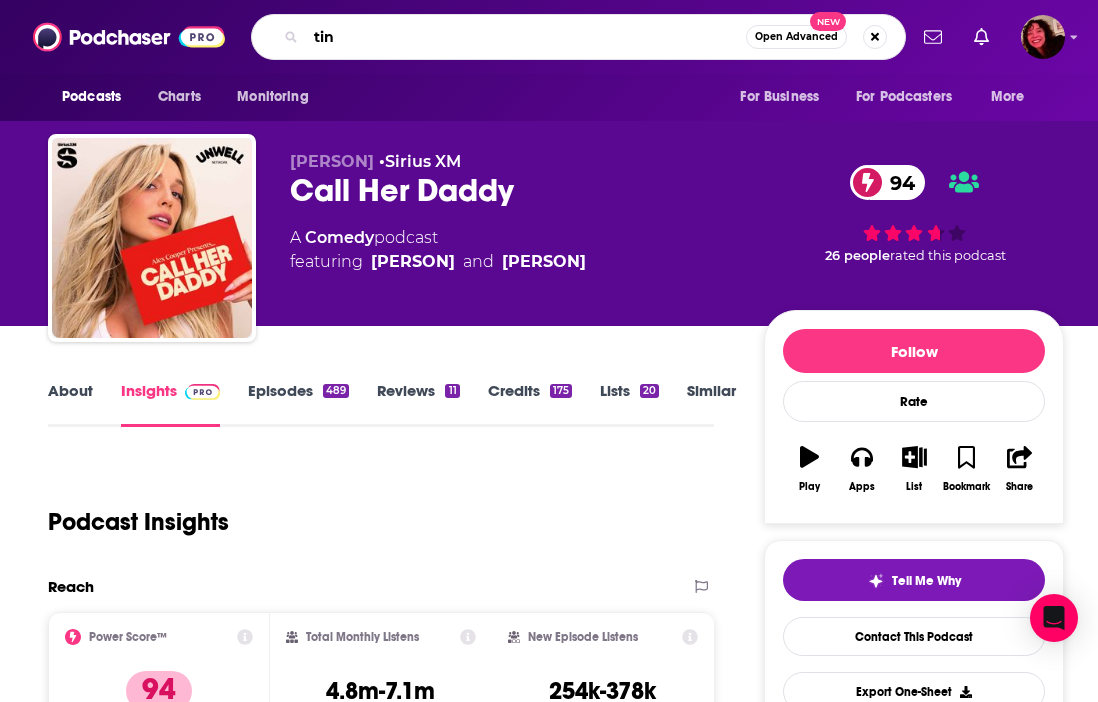 type on "[PERSON]" 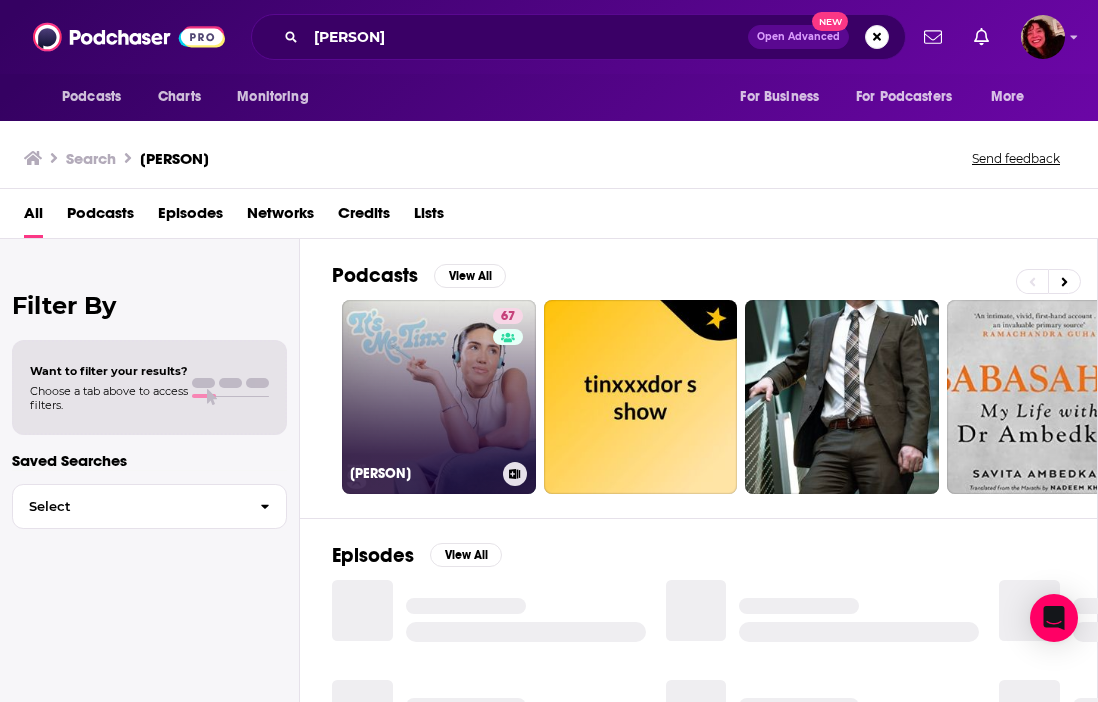 click on "[NUMBER] [PERSON]" at bounding box center [439, 397] 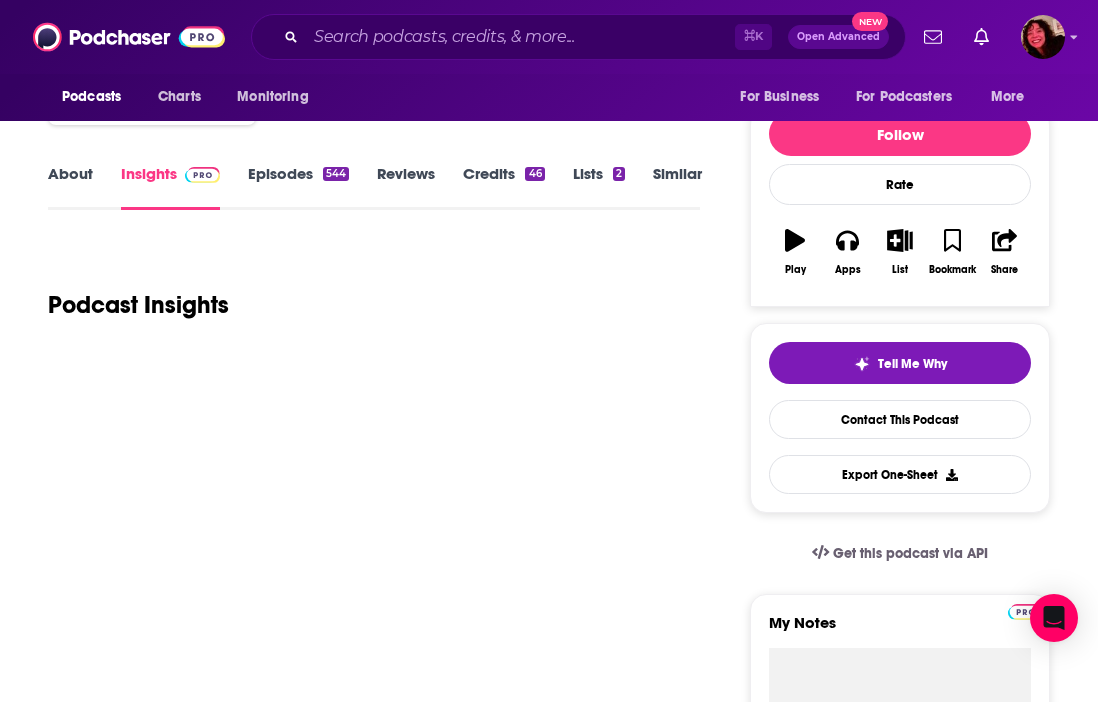 scroll, scrollTop: 153, scrollLeft: 0, axis: vertical 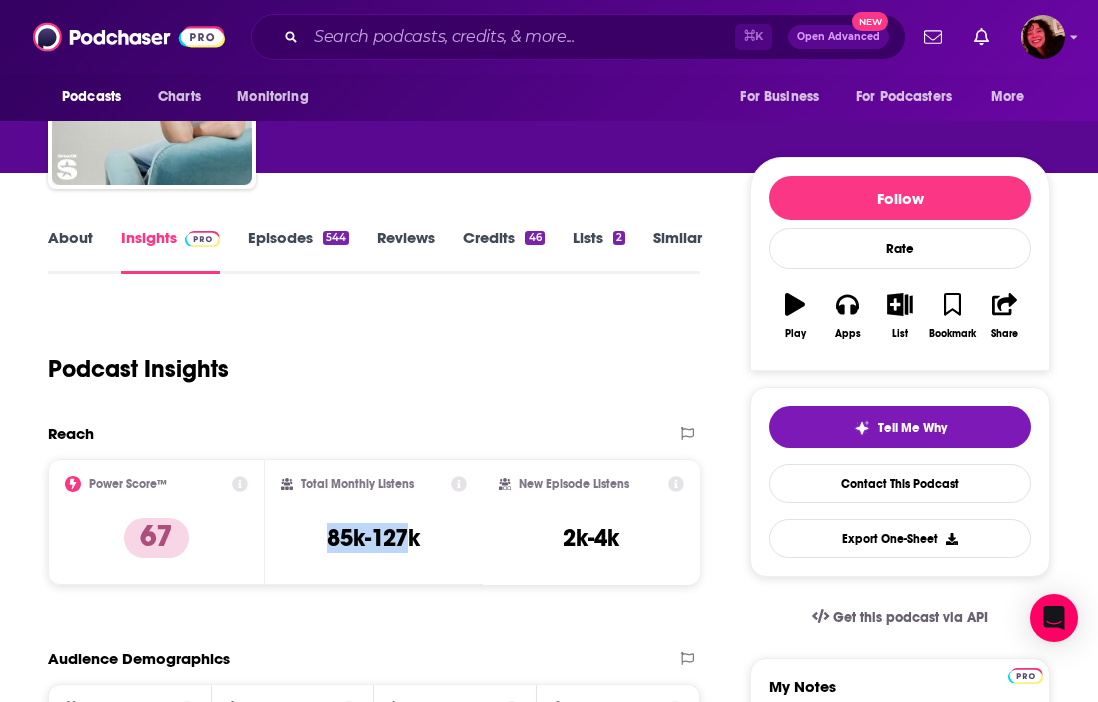 drag, startPoint x: 406, startPoint y: 537, endPoint x: 323, endPoint y: 539, distance: 83.02409 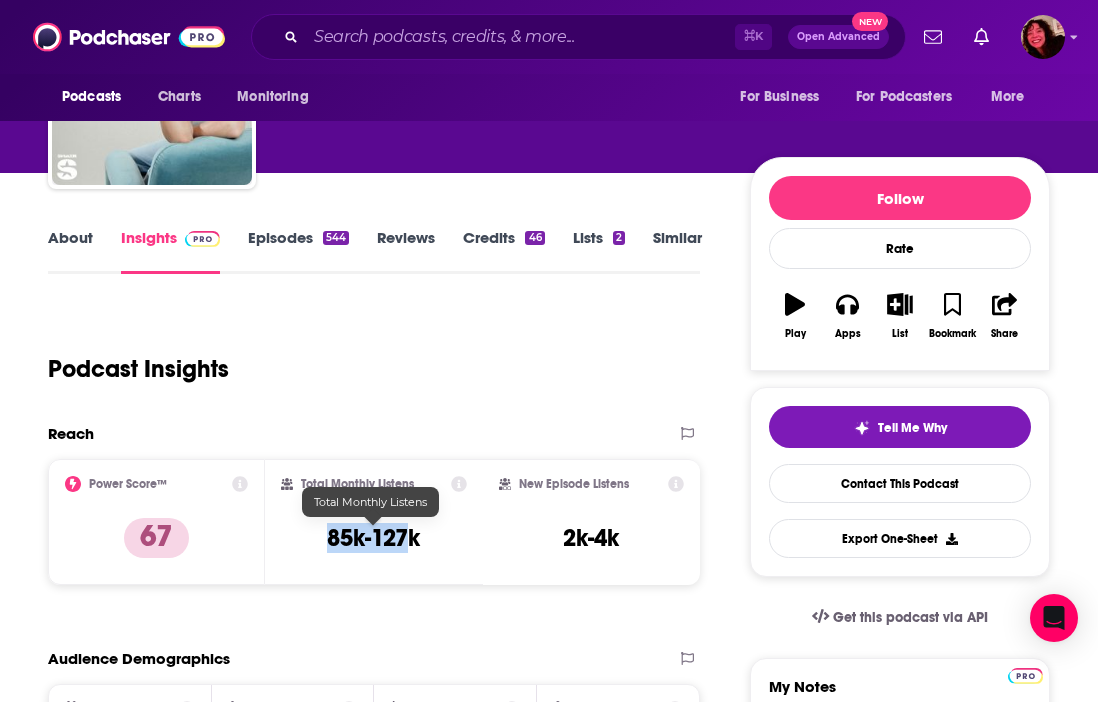 click on "85k-127k" at bounding box center [373, 538] 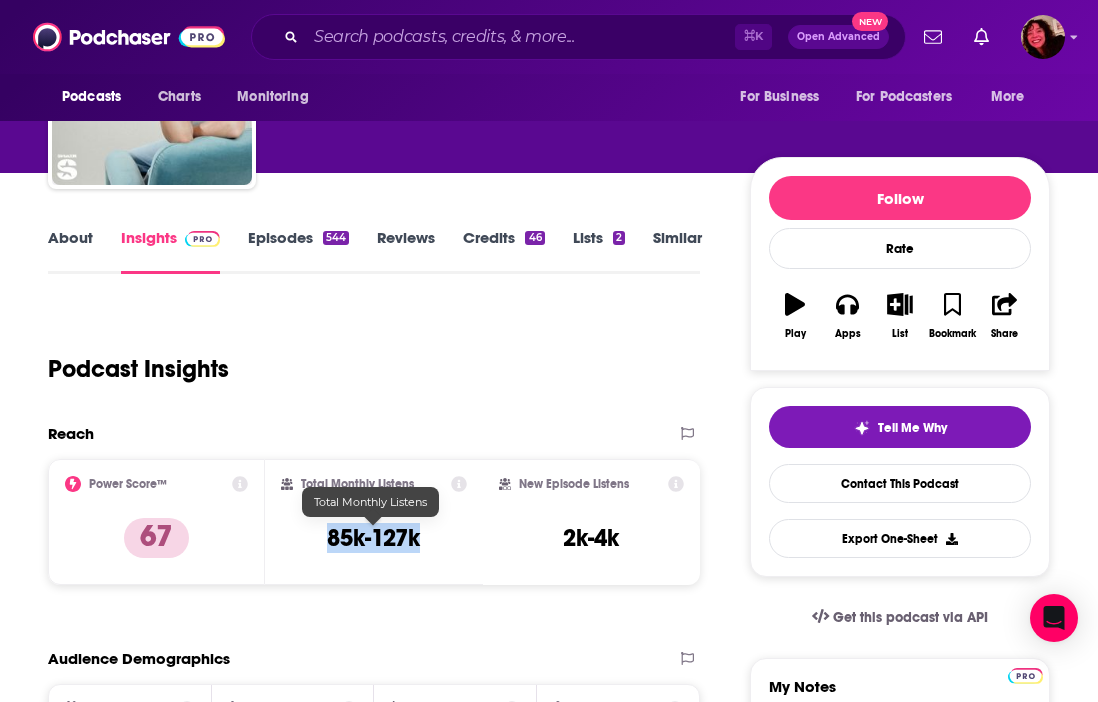 drag, startPoint x: 425, startPoint y: 532, endPoint x: 324, endPoint y: 534, distance: 101.0198 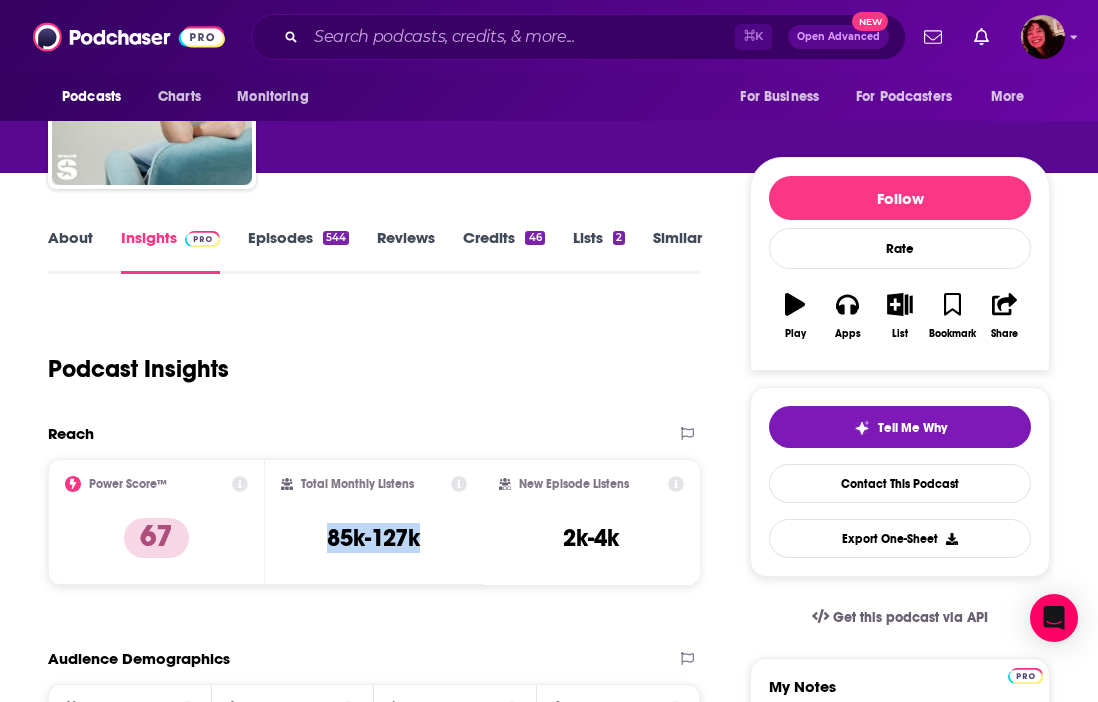 copy on "85k-127k" 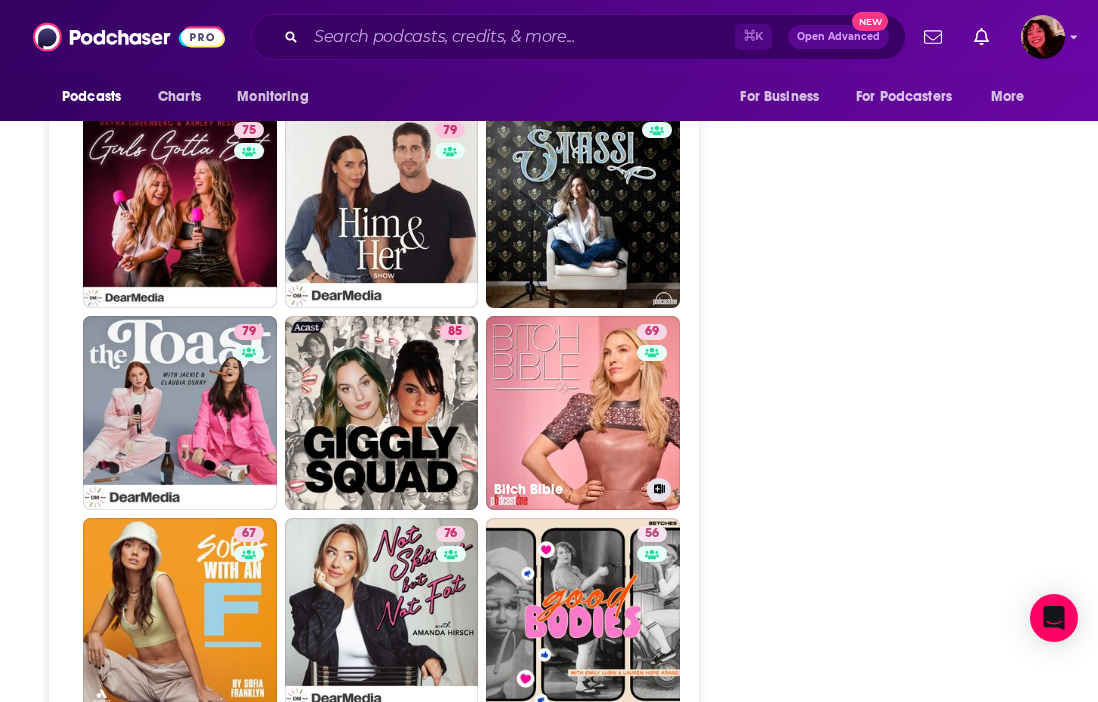scroll, scrollTop: 4199, scrollLeft: 0, axis: vertical 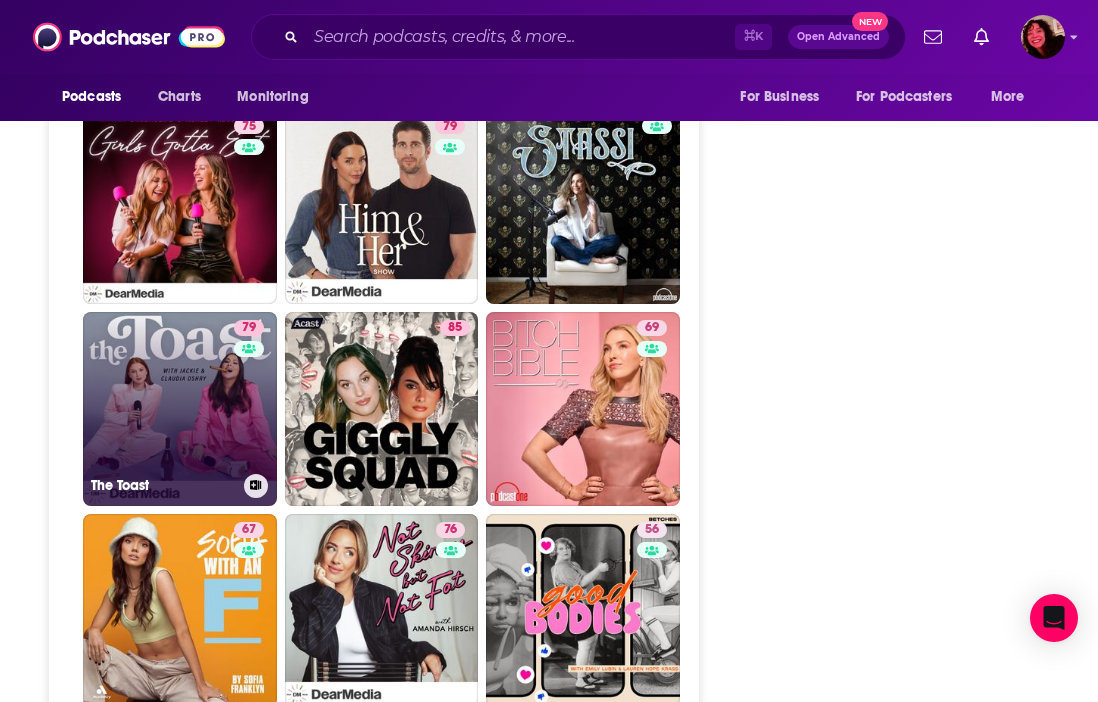 click on "[NUMBER] [PERSON]" at bounding box center (180, 409) 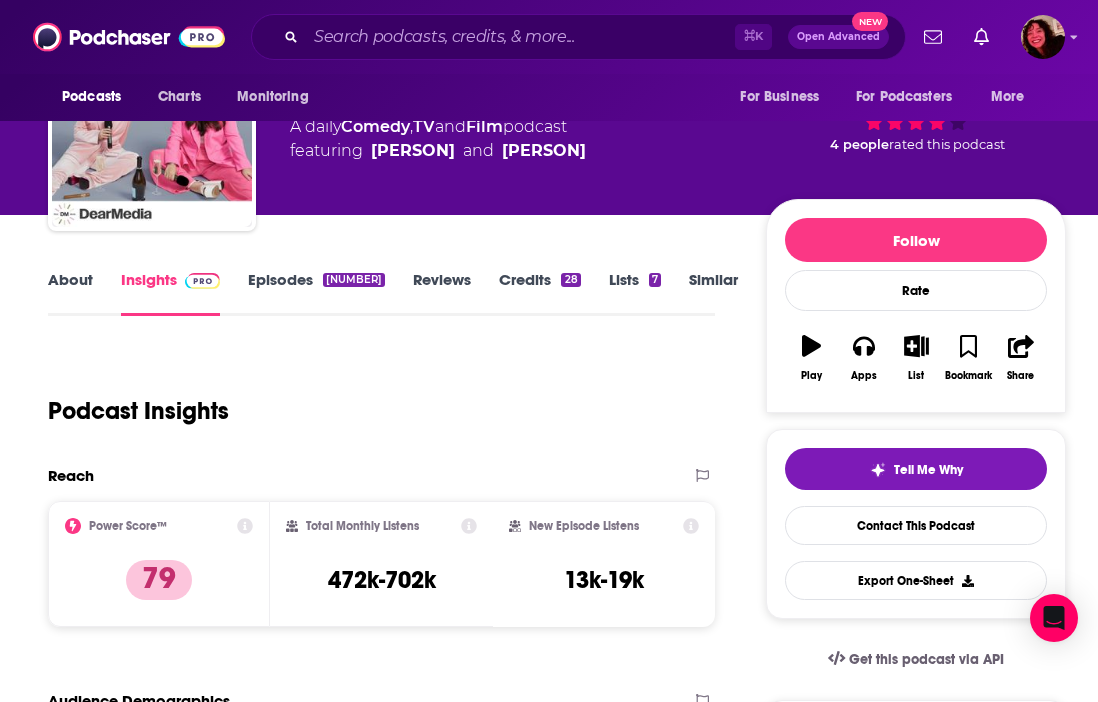 scroll, scrollTop: 112, scrollLeft: 0, axis: vertical 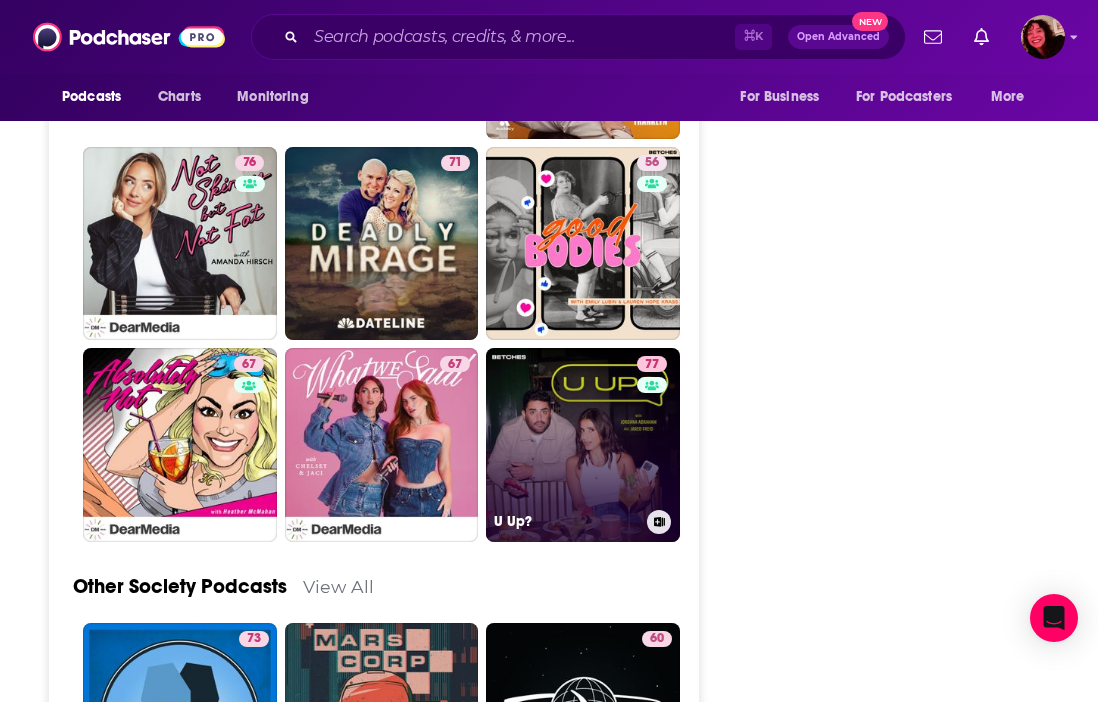 click on "[NUMBER] [PERSON]" at bounding box center [583, 445] 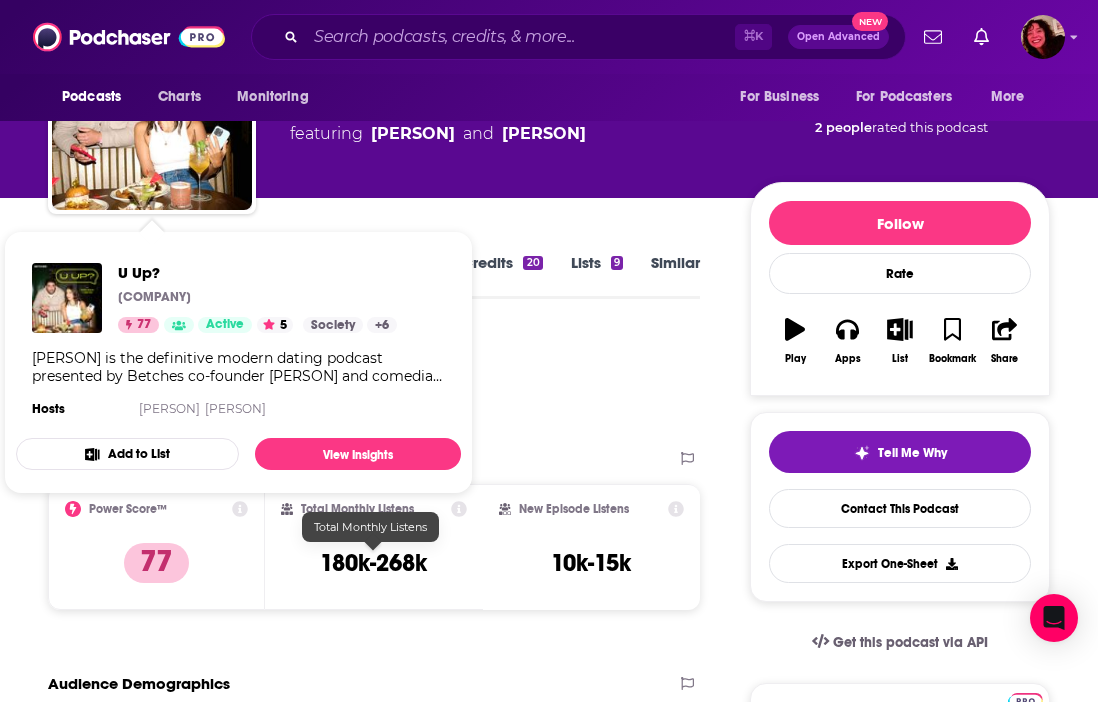 scroll, scrollTop: 175, scrollLeft: 0, axis: vertical 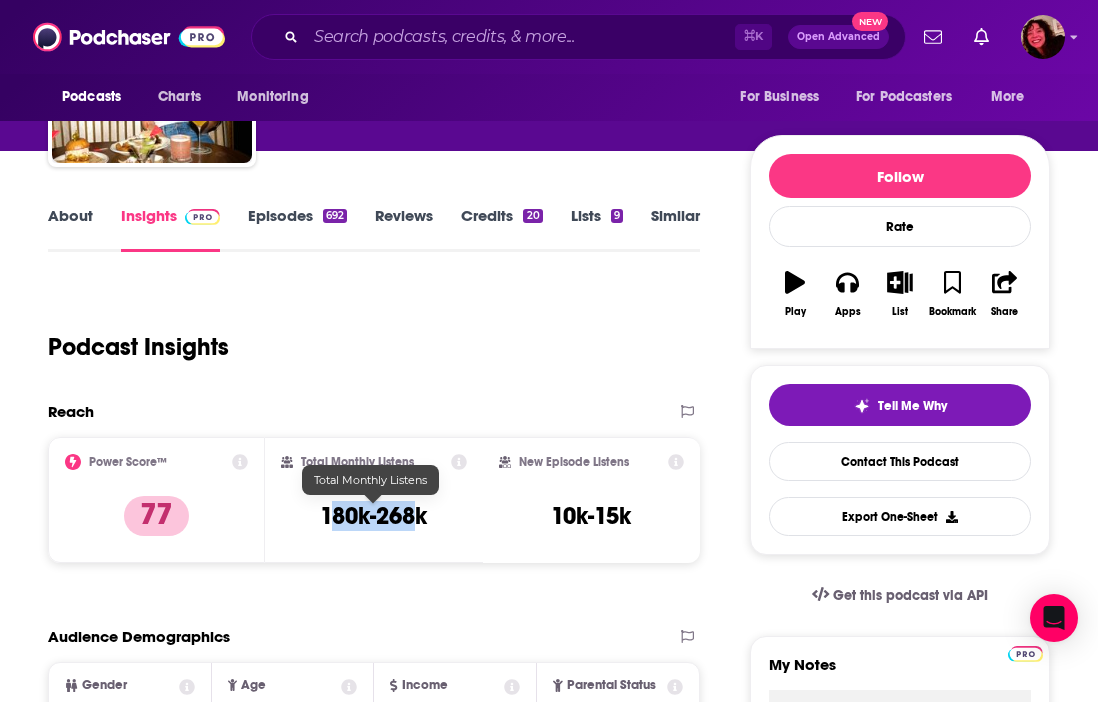 drag, startPoint x: 418, startPoint y: 515, endPoint x: 381, endPoint y: 515, distance: 37 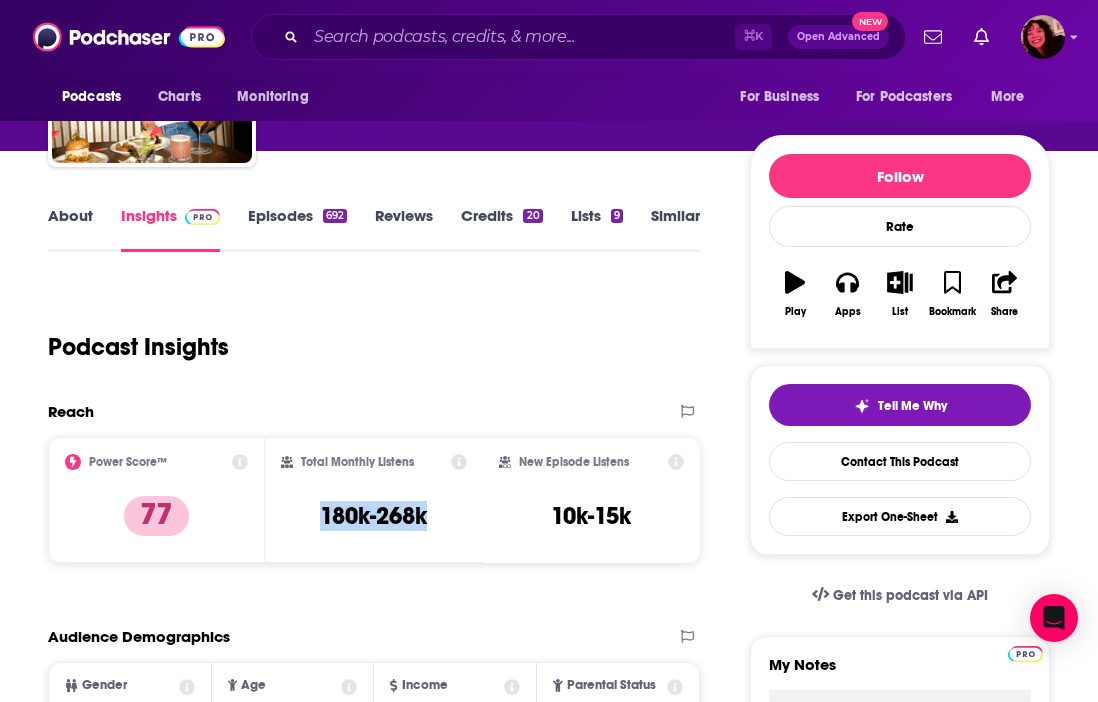drag, startPoint x: 431, startPoint y: 518, endPoint x: 311, endPoint y: 519, distance: 120.004166 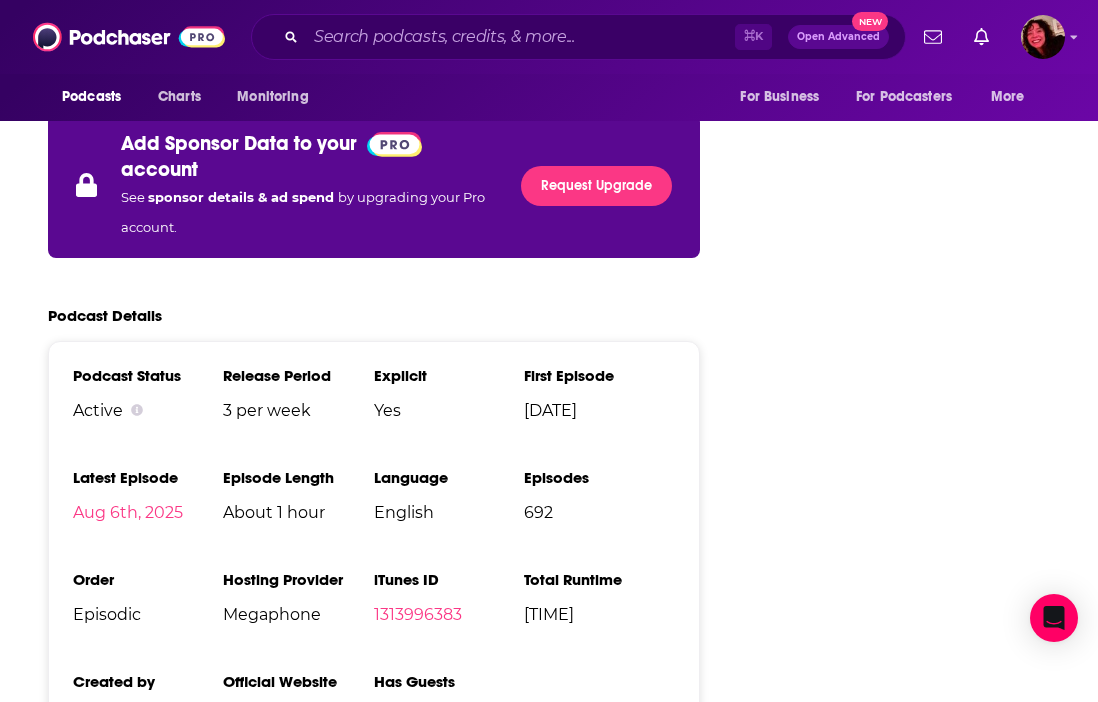 scroll, scrollTop: 3507, scrollLeft: 0, axis: vertical 